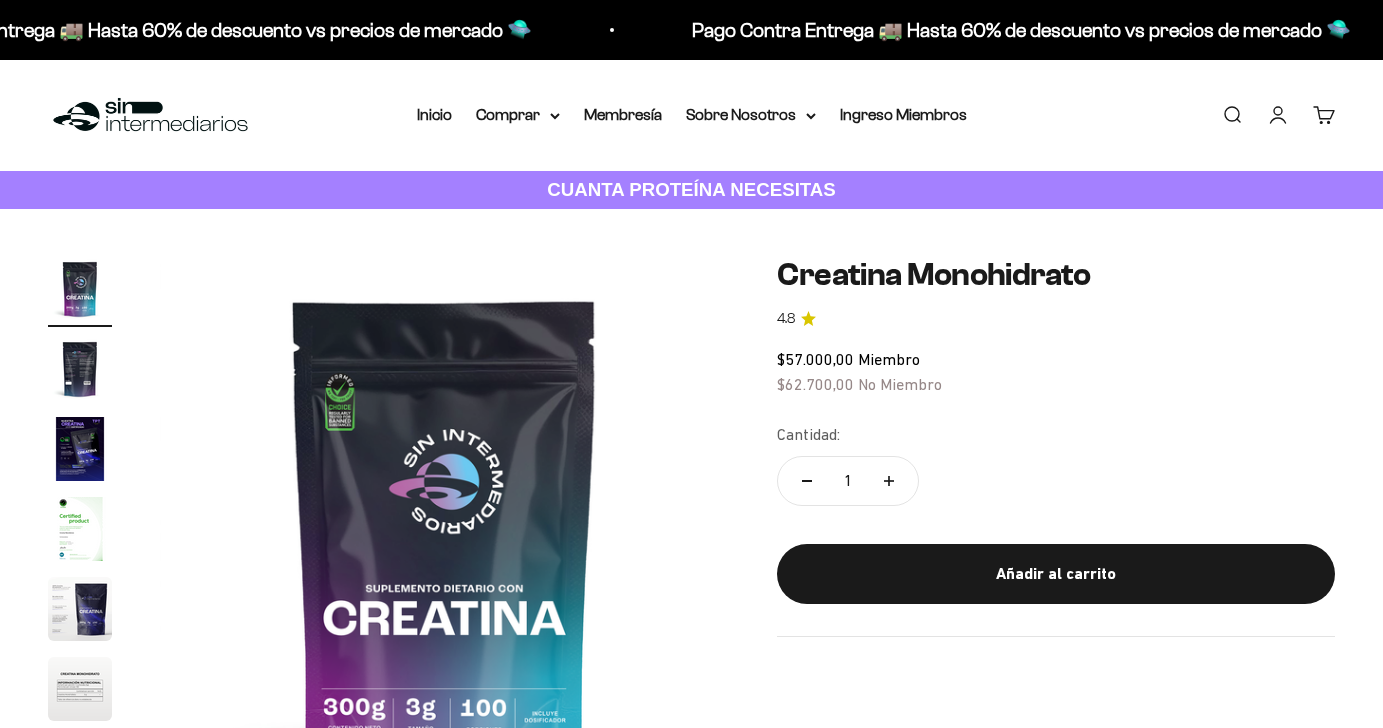 scroll, scrollTop: 0, scrollLeft: 0, axis: both 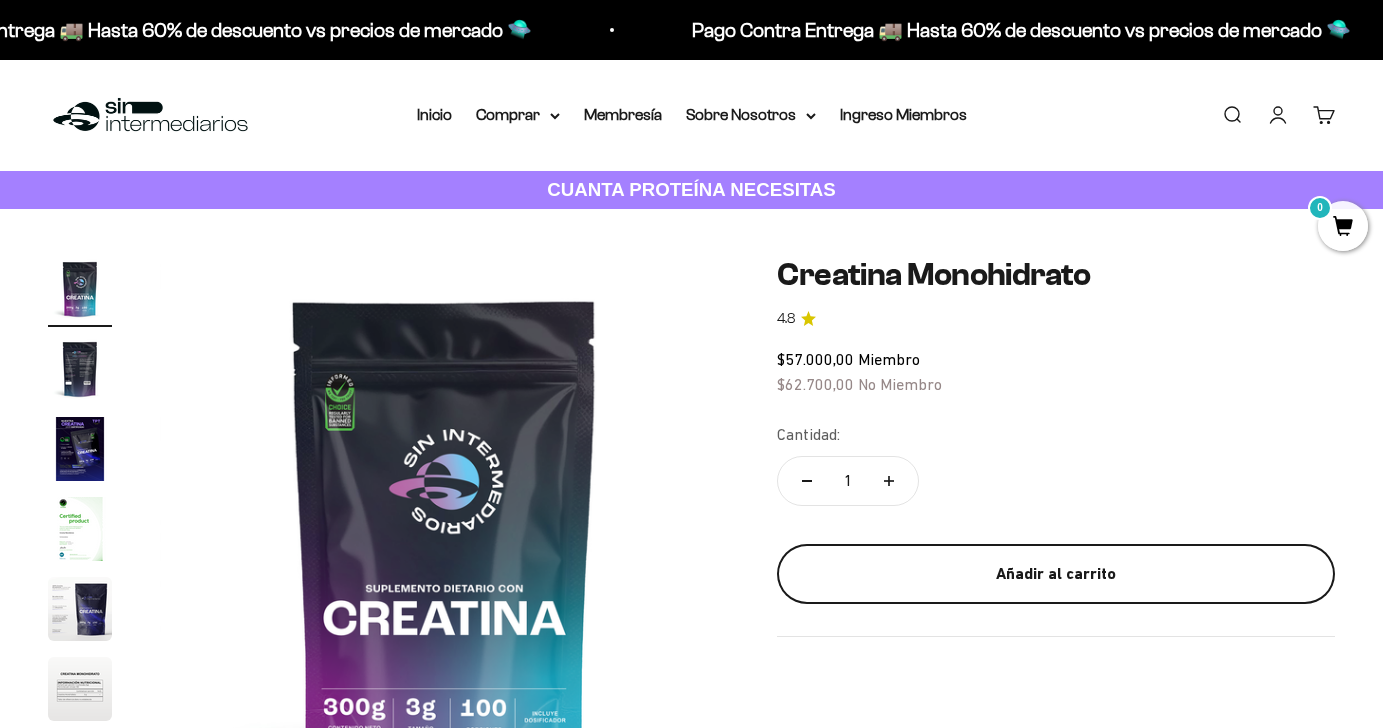 click on "Añadir al carrito" at bounding box center (1056, 574) 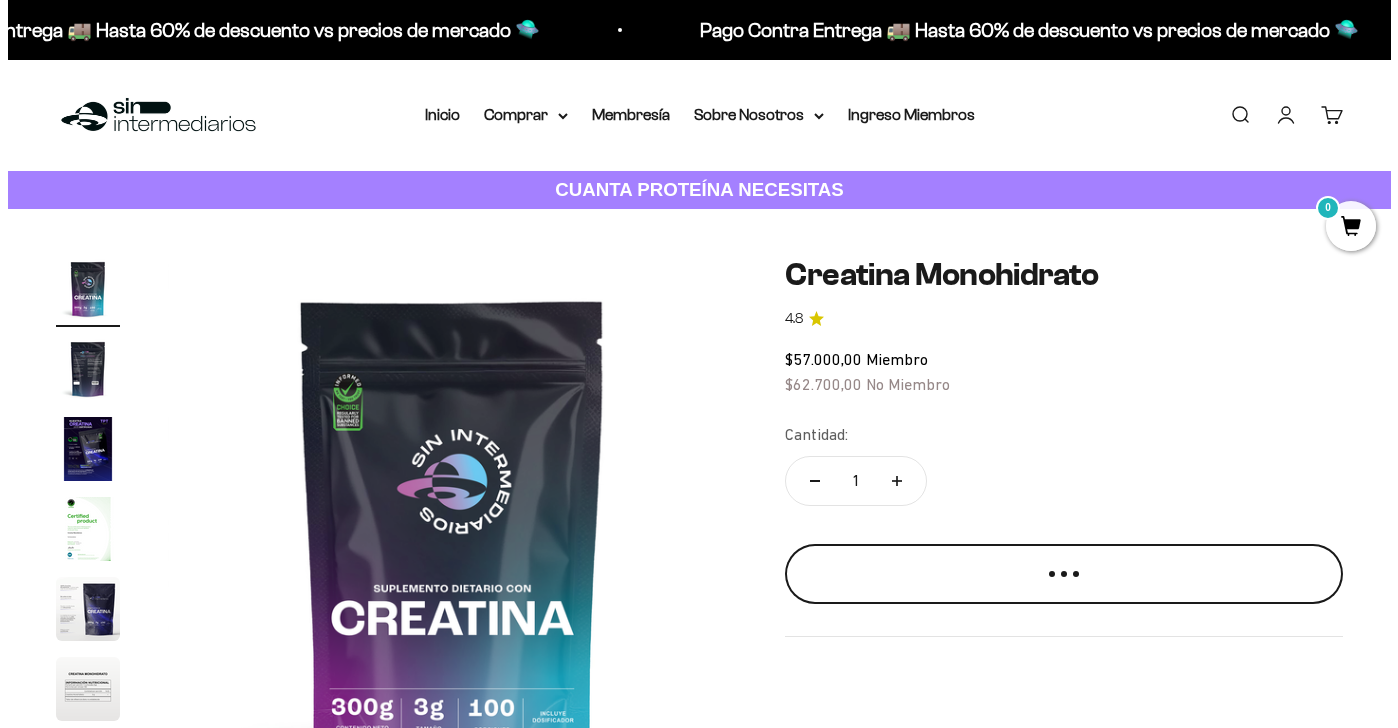 scroll, scrollTop: 0, scrollLeft: 0, axis: both 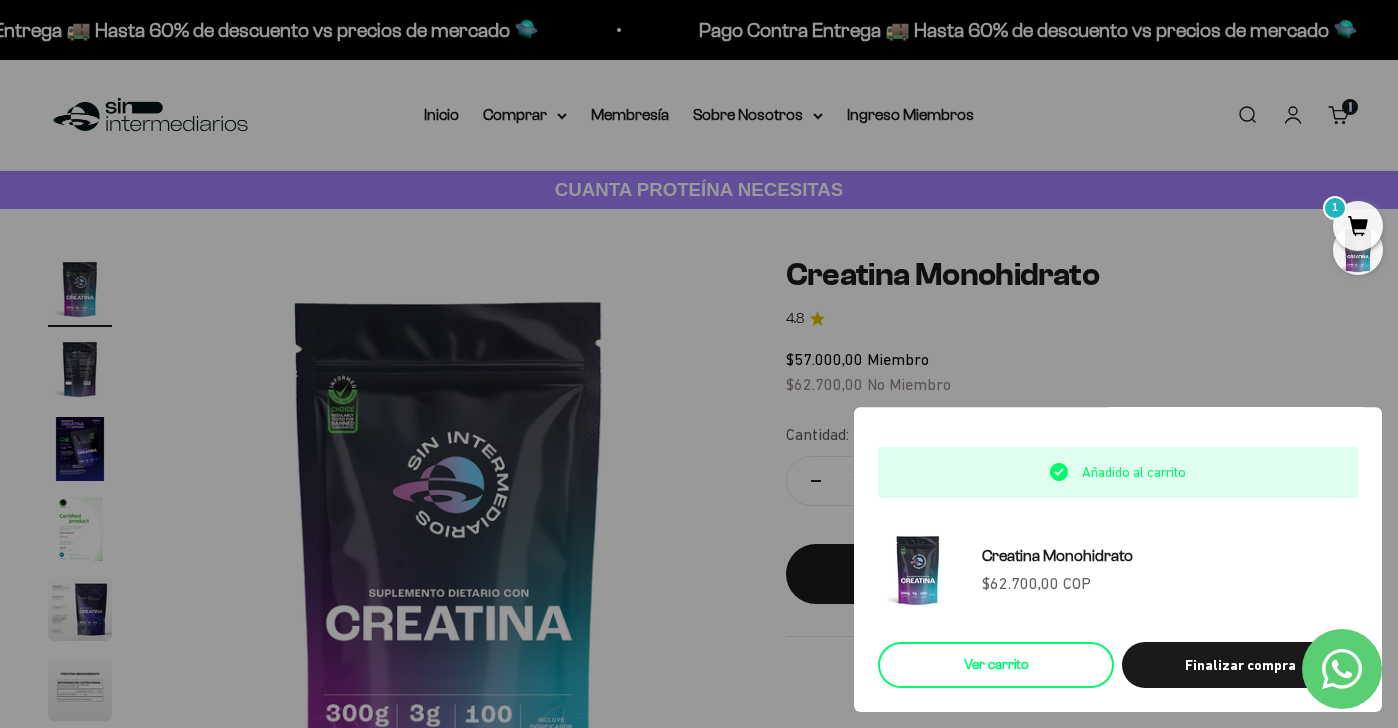 click on "Ver carrito" at bounding box center [996, 665] 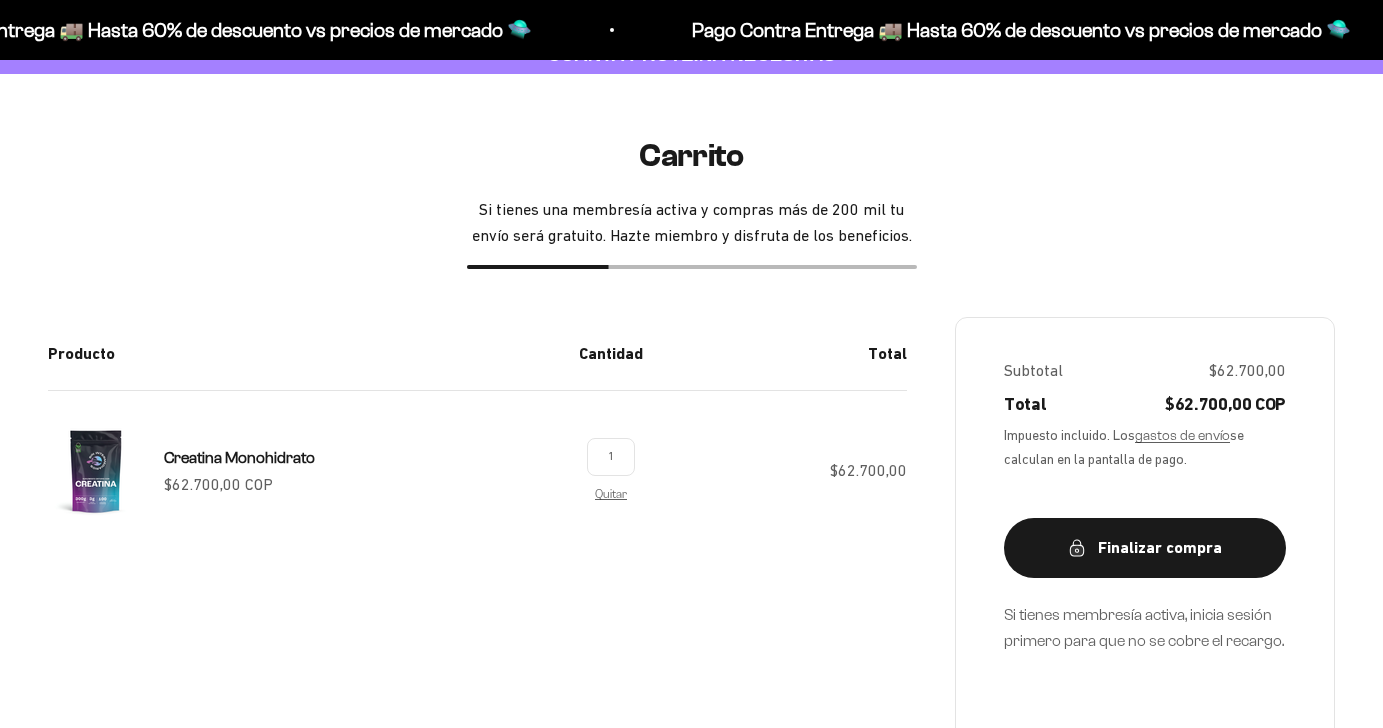 scroll, scrollTop: 373, scrollLeft: 0, axis: vertical 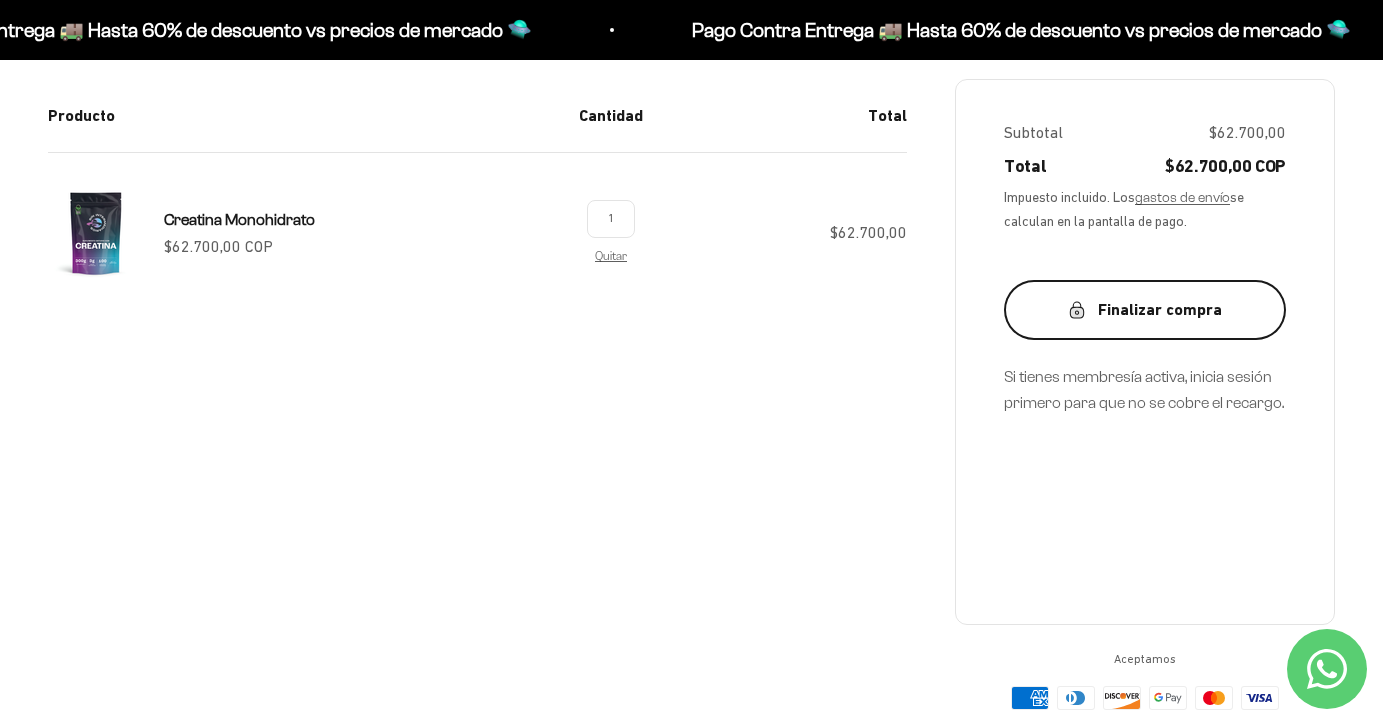 click on "Finalizar compra" at bounding box center (1145, 310) 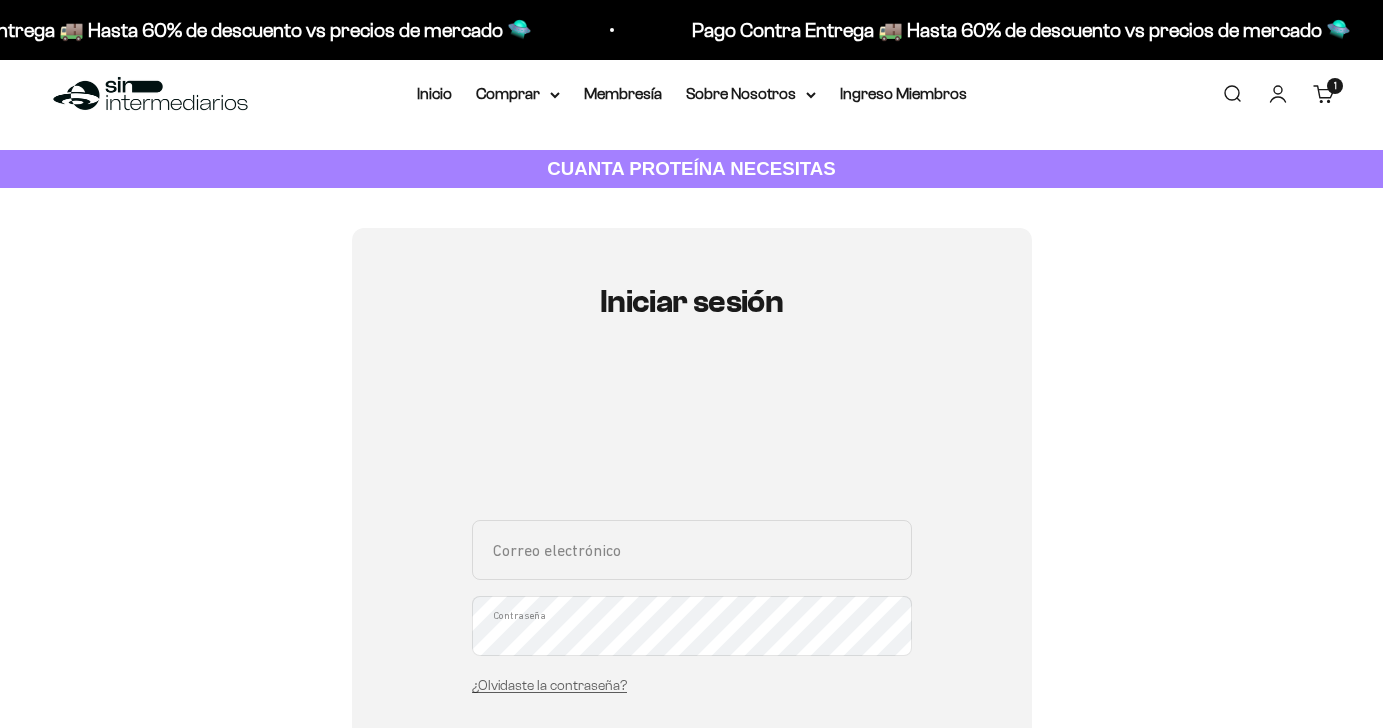 scroll, scrollTop: 472, scrollLeft: 0, axis: vertical 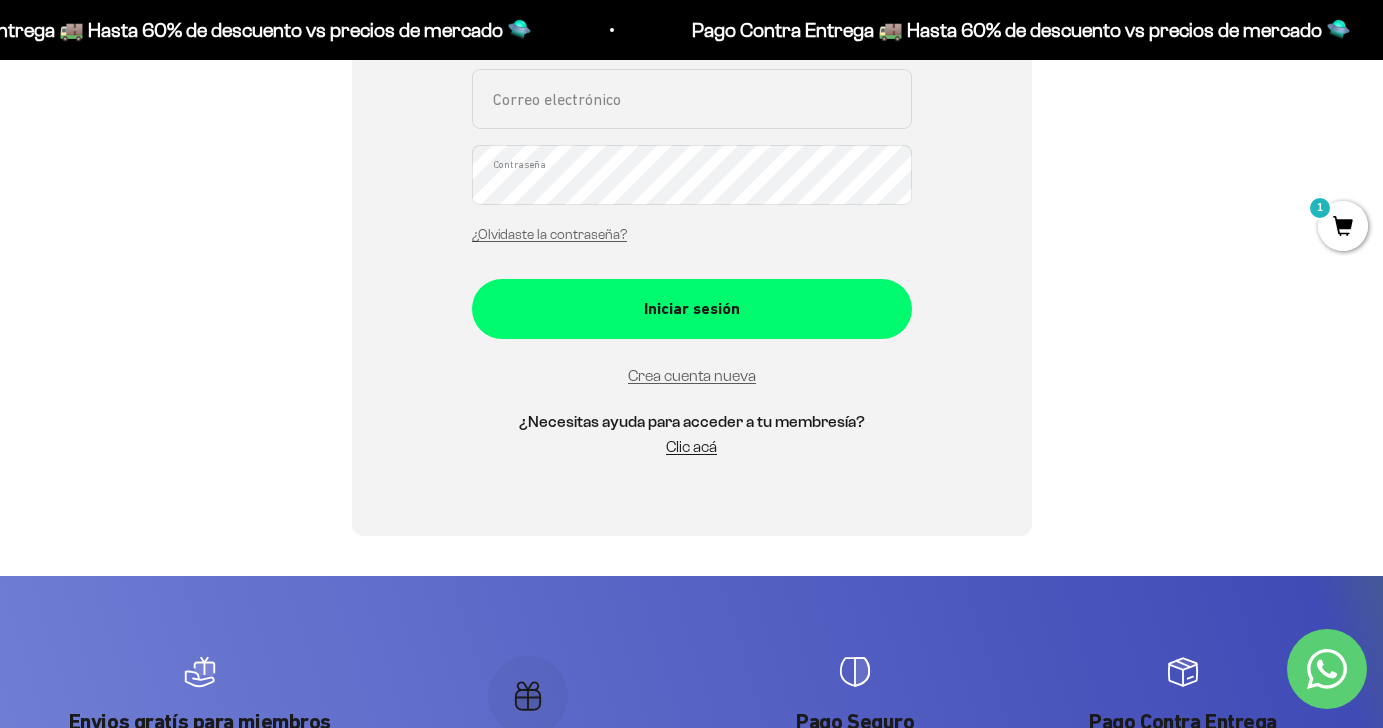 click on "Correo electrónico" at bounding box center (692, 99) 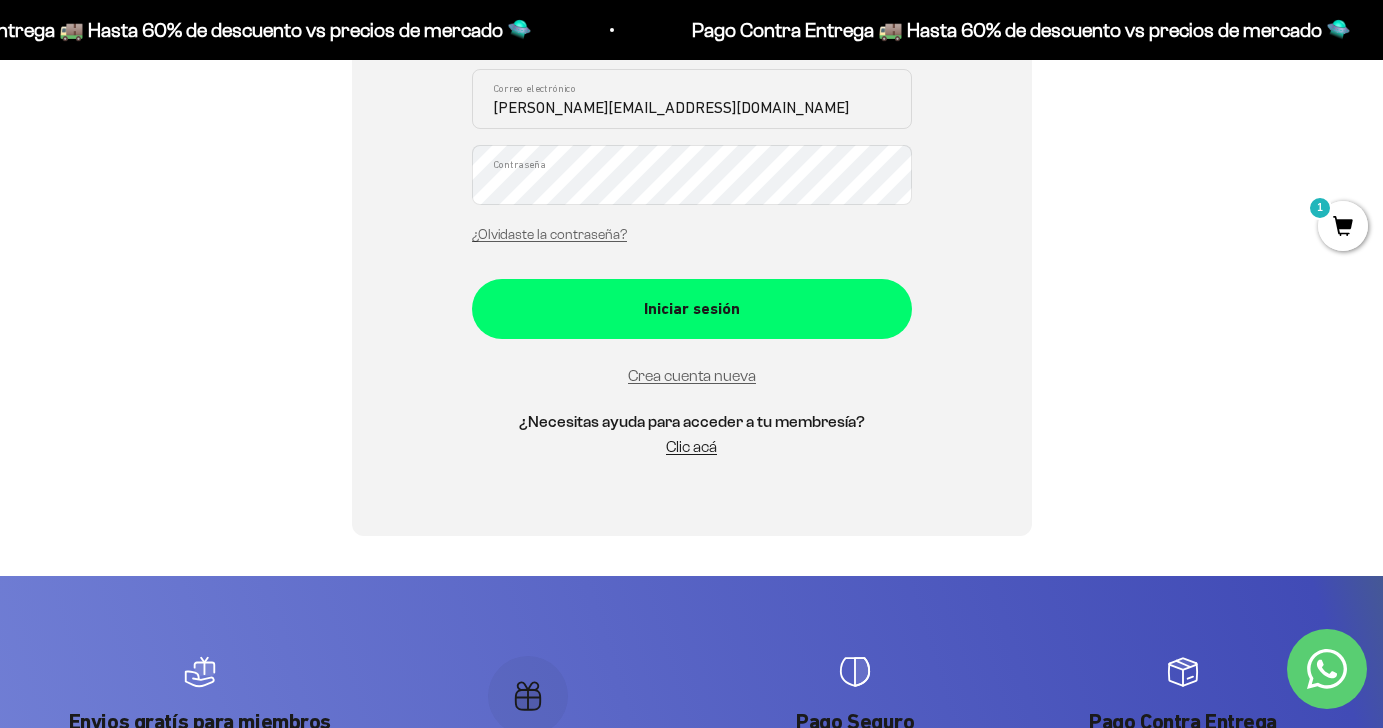 type on "[PERSON_NAME][EMAIL_ADDRESS][DOMAIN_NAME]" 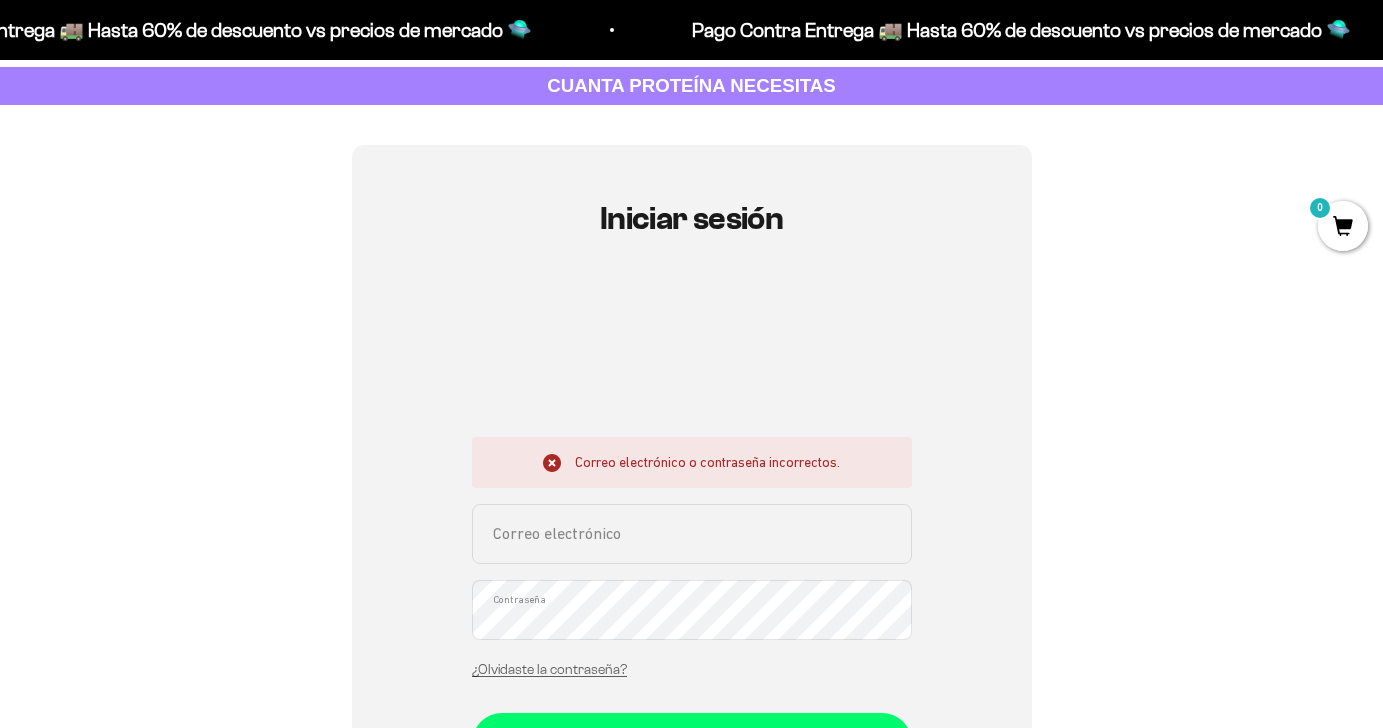 scroll, scrollTop: 104, scrollLeft: 0, axis: vertical 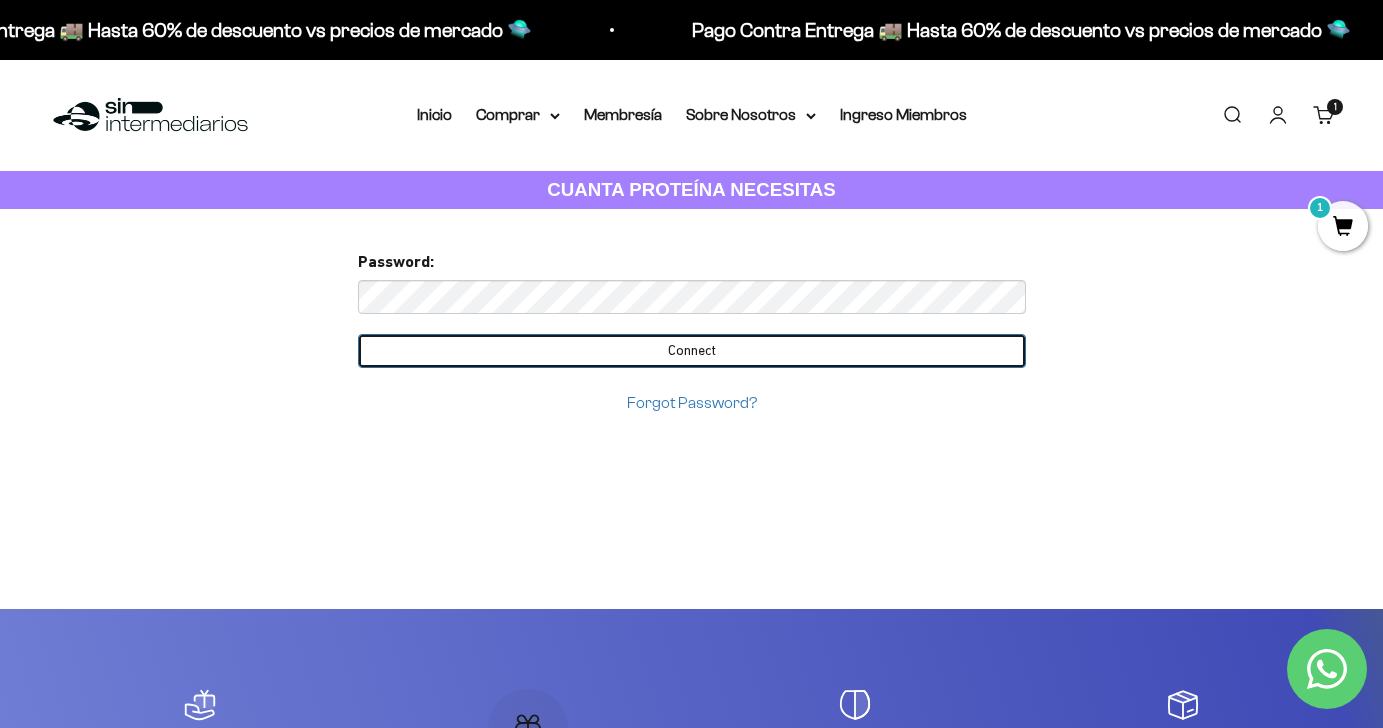 click on "Connect" at bounding box center (692, 351) 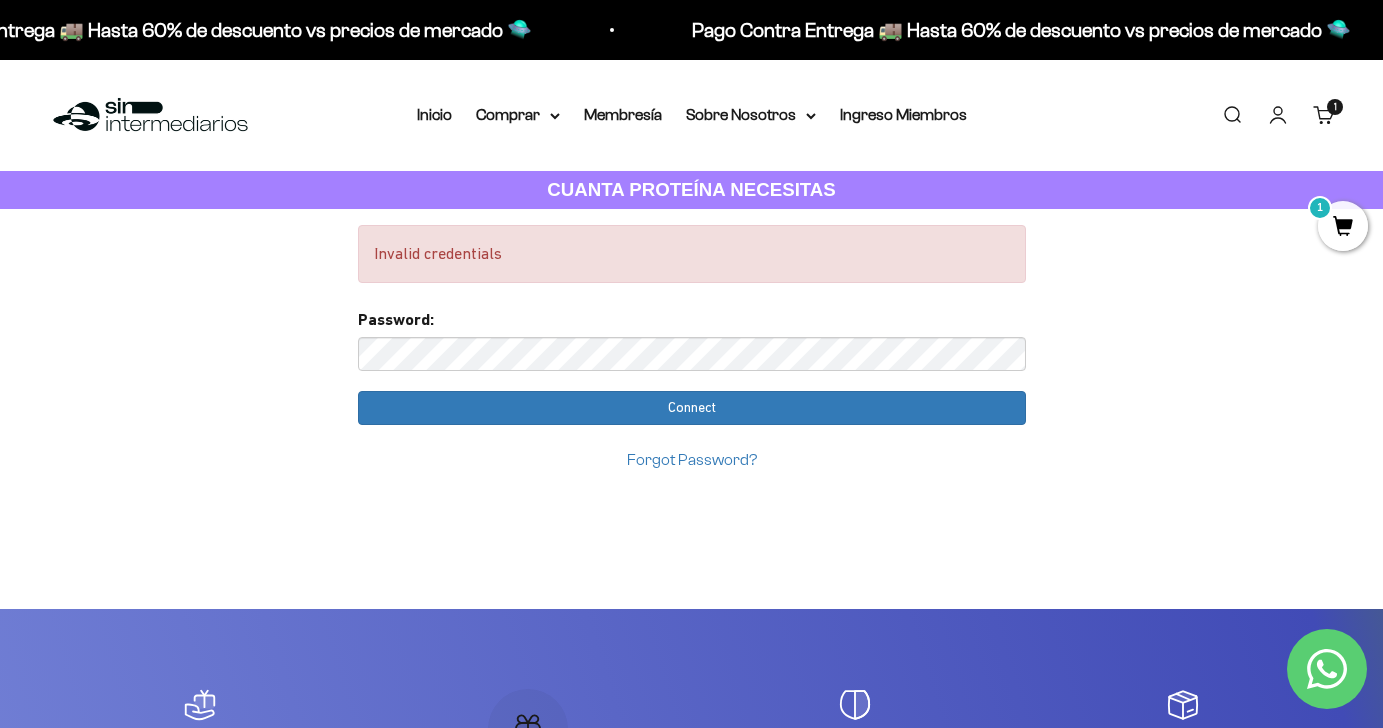 click on "Invalid credentials
Too many requests. Please try again later.
Username:
lina.arroyave20@gmail.com
Passw    ord:
Login
You already have an account
Please enter password for  lina.arroyave20@gmail.com  in  SinIntermediarios  to complete your account setup with  google .
Password:
Connect
Forgot Password?
Email:" at bounding box center (691, 983) 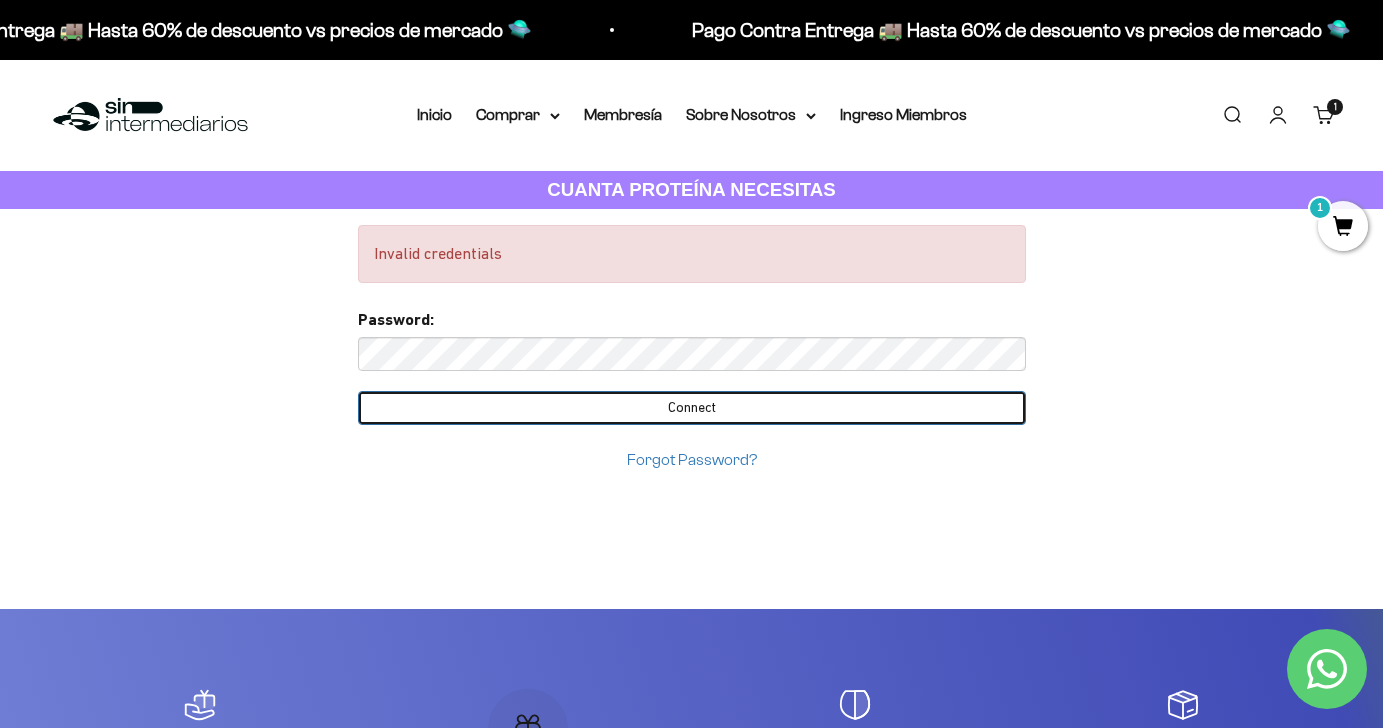 click on "Connect" at bounding box center (692, 408) 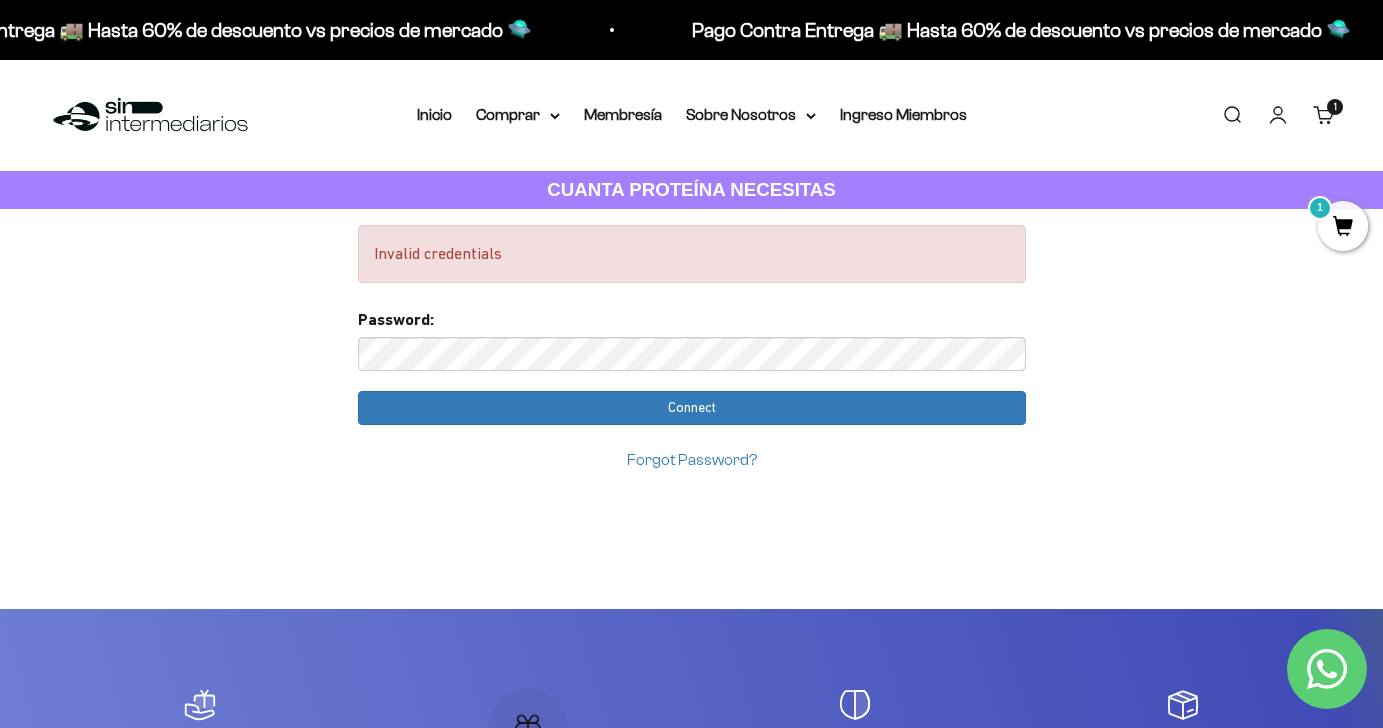 click on "Invalid credentials
Too many requests. Please try again later.
Username:
lina.arroyave20@gmail.com
Passw    ord:
Login
You already have an account
Please enter password for  lina.arroyave20@gmail.com  in  SinIntermediarios  to complete your account setup with  google .
Password:
Connect
Forgot Password?
Email:" at bounding box center [691, 983] 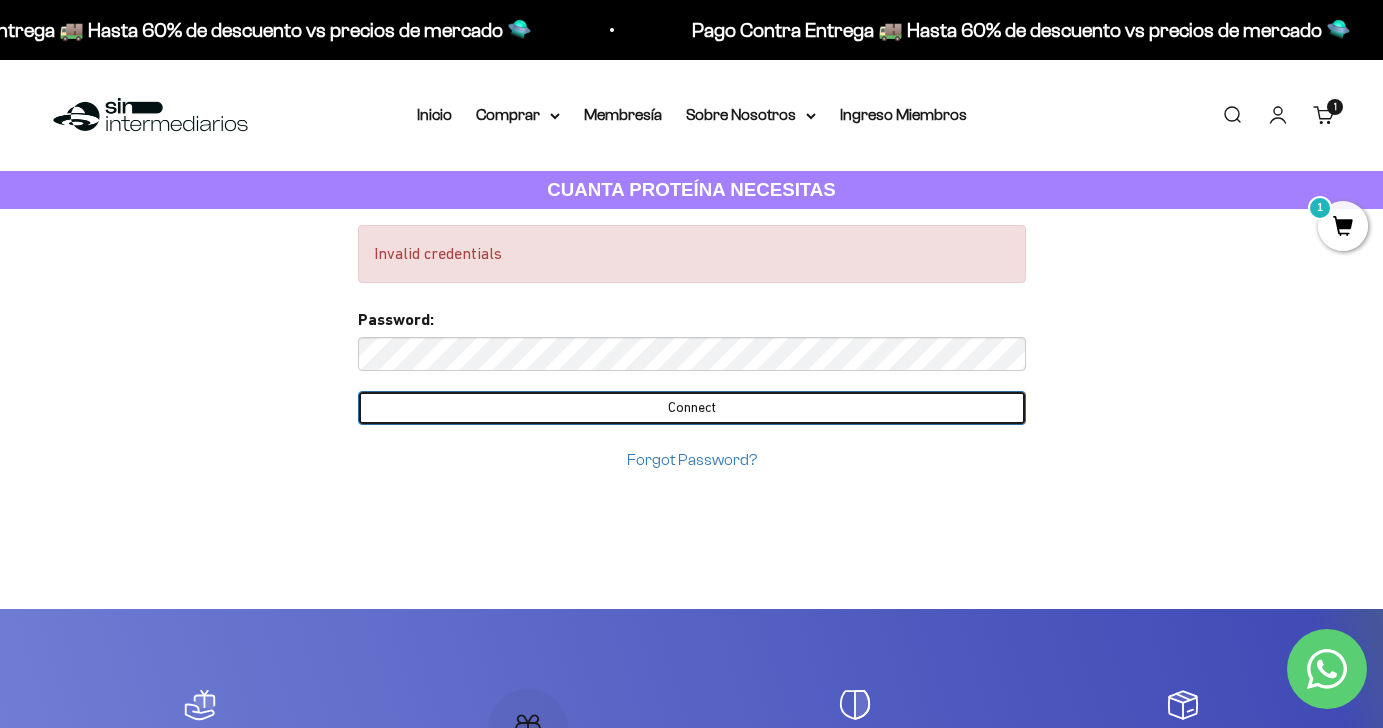 click on "Connect" at bounding box center [692, 408] 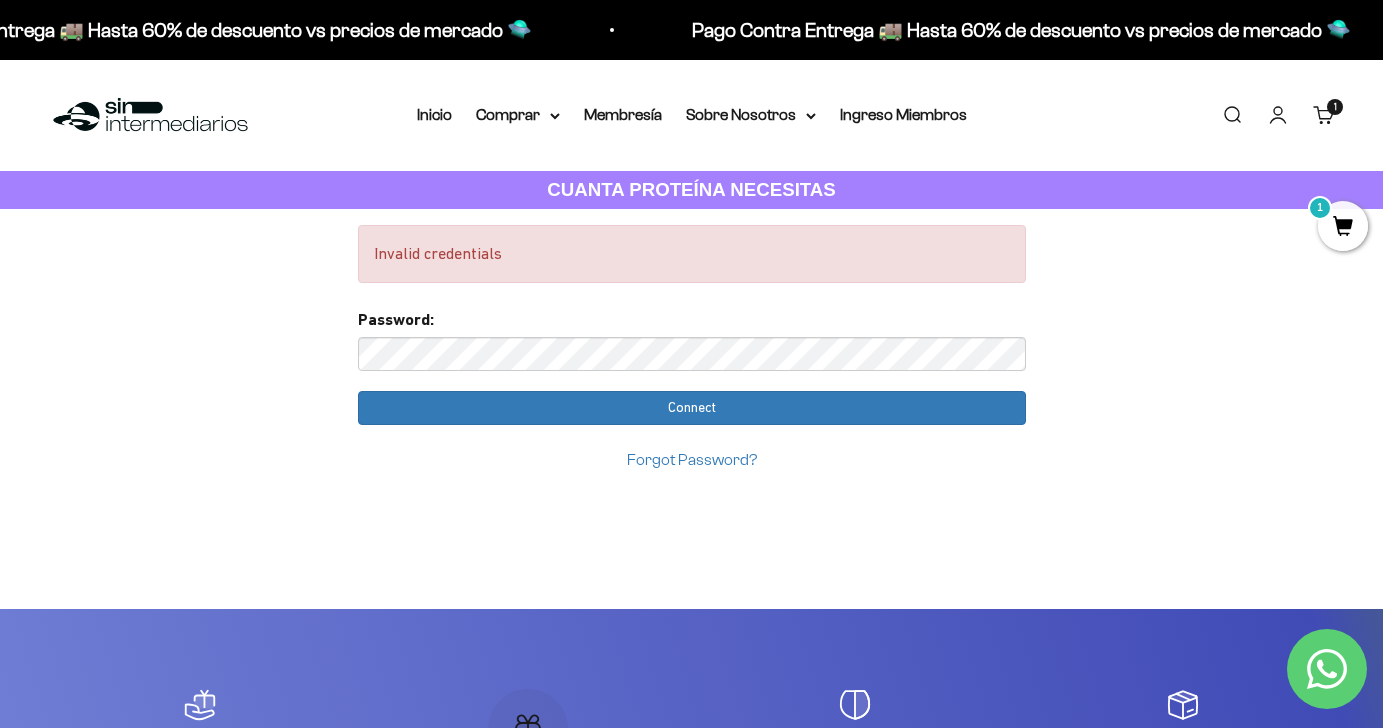 click at bounding box center [691, 364] 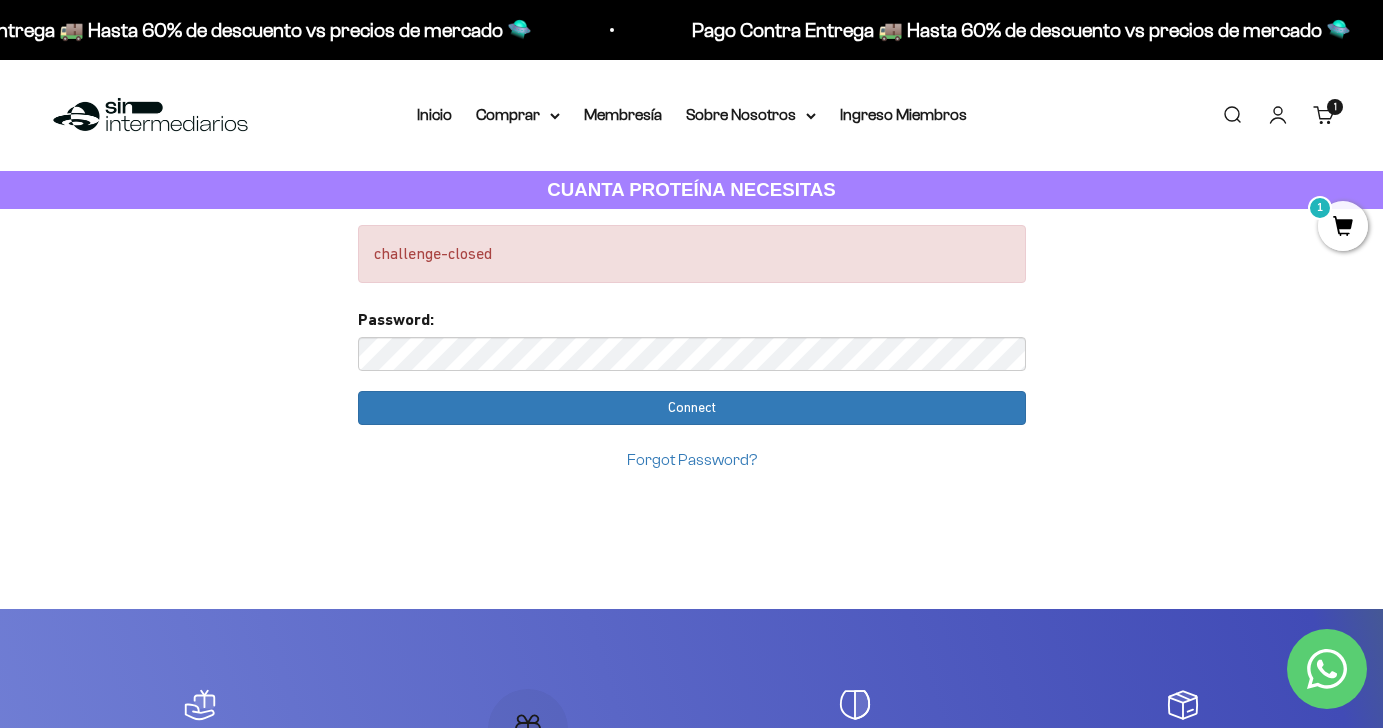 click on "1 artículo
1" at bounding box center (1335, 107) 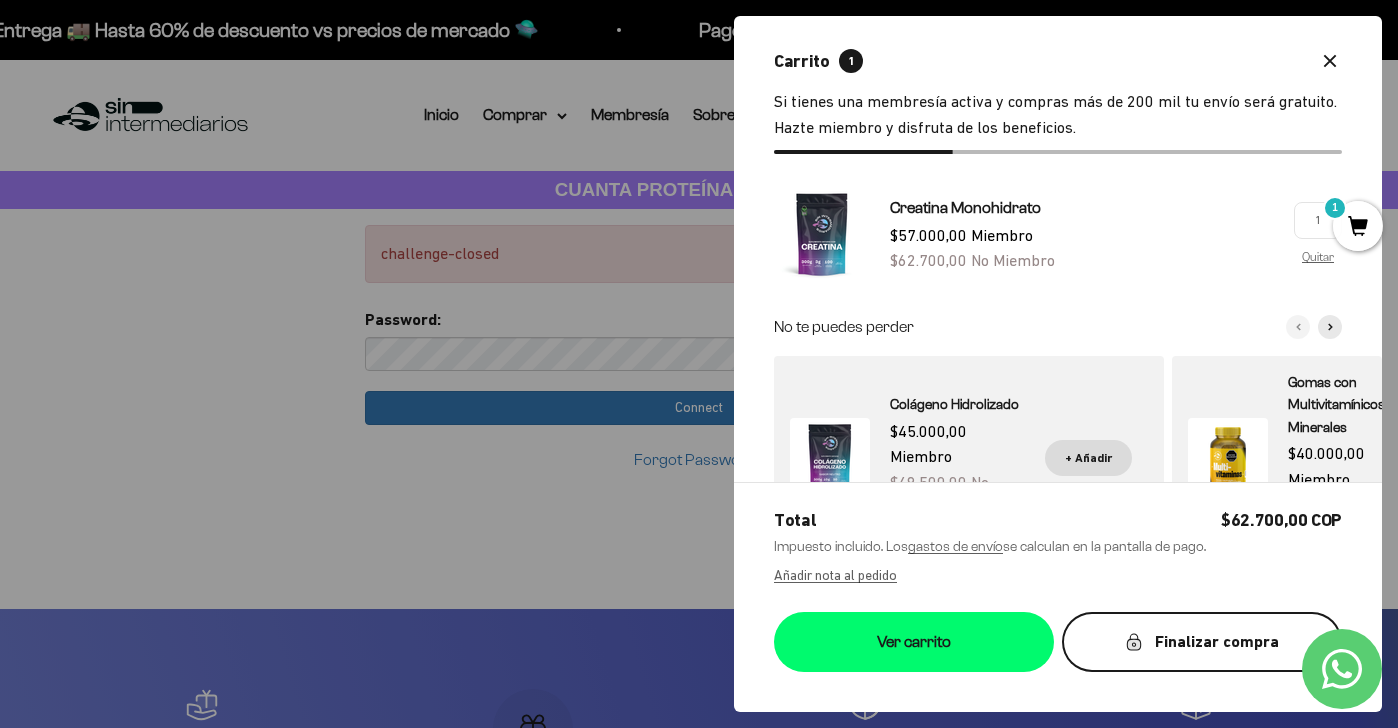 click 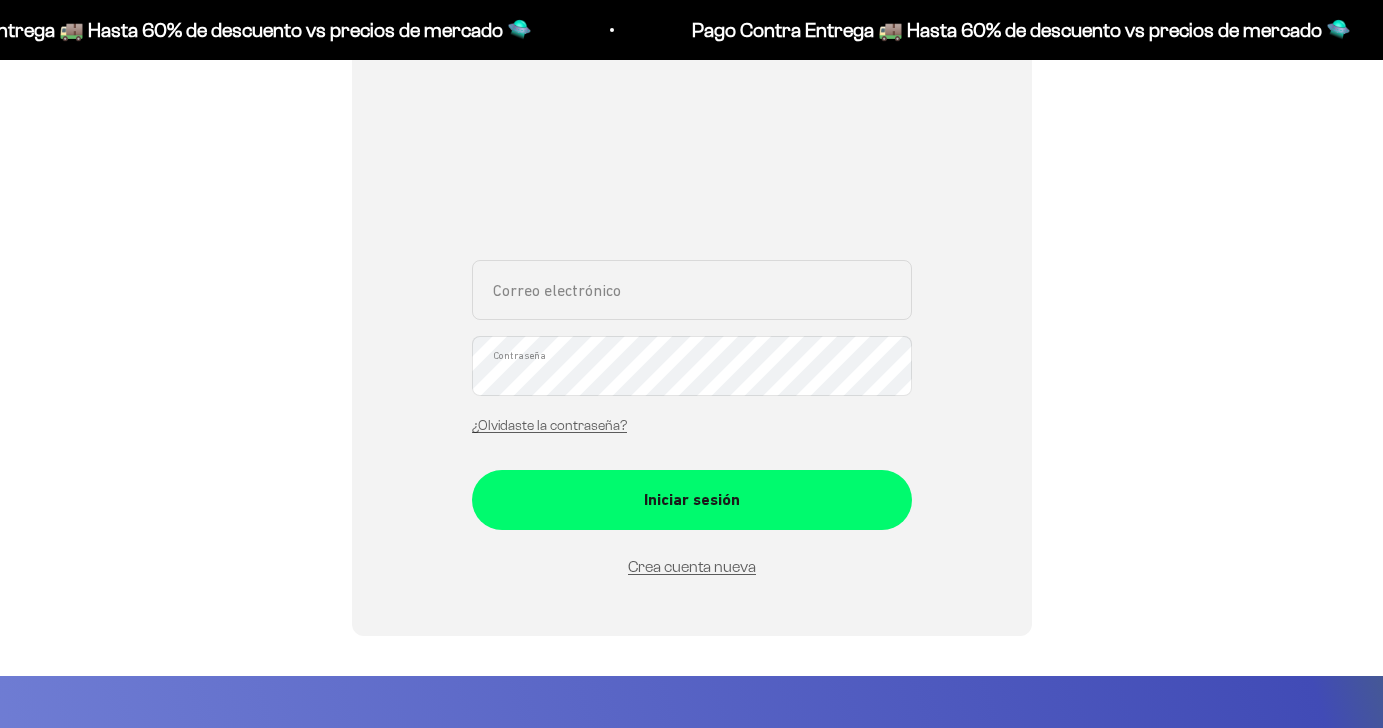 scroll, scrollTop: 281, scrollLeft: 0, axis: vertical 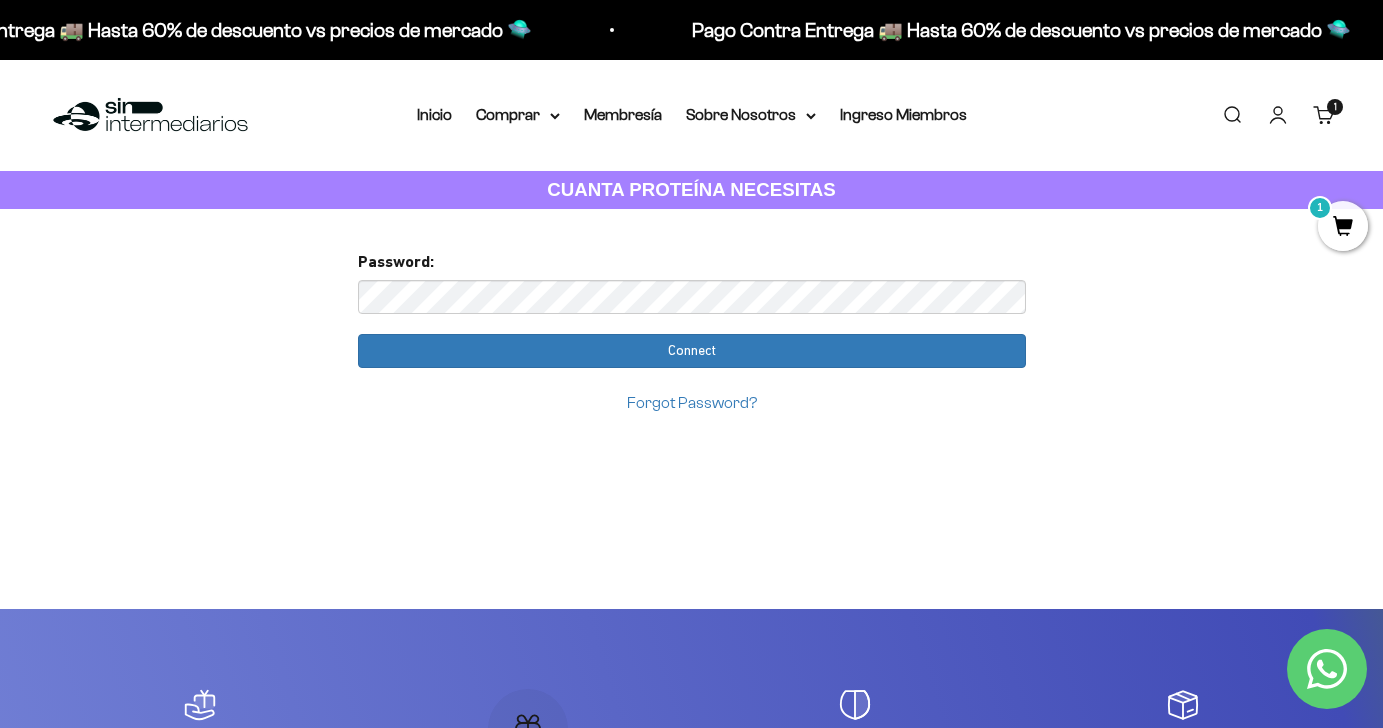 click on "Connect" at bounding box center [692, 351] 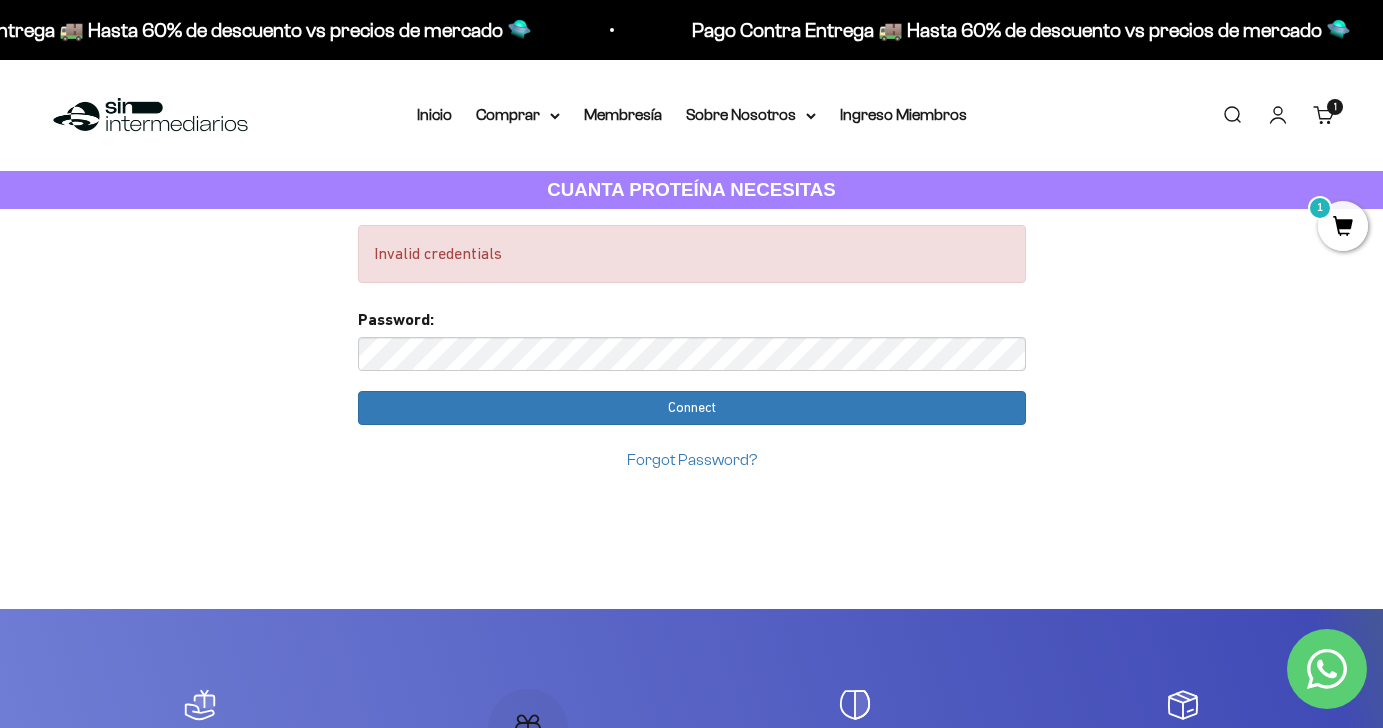 click on "Forgot Password?" at bounding box center (692, 460) 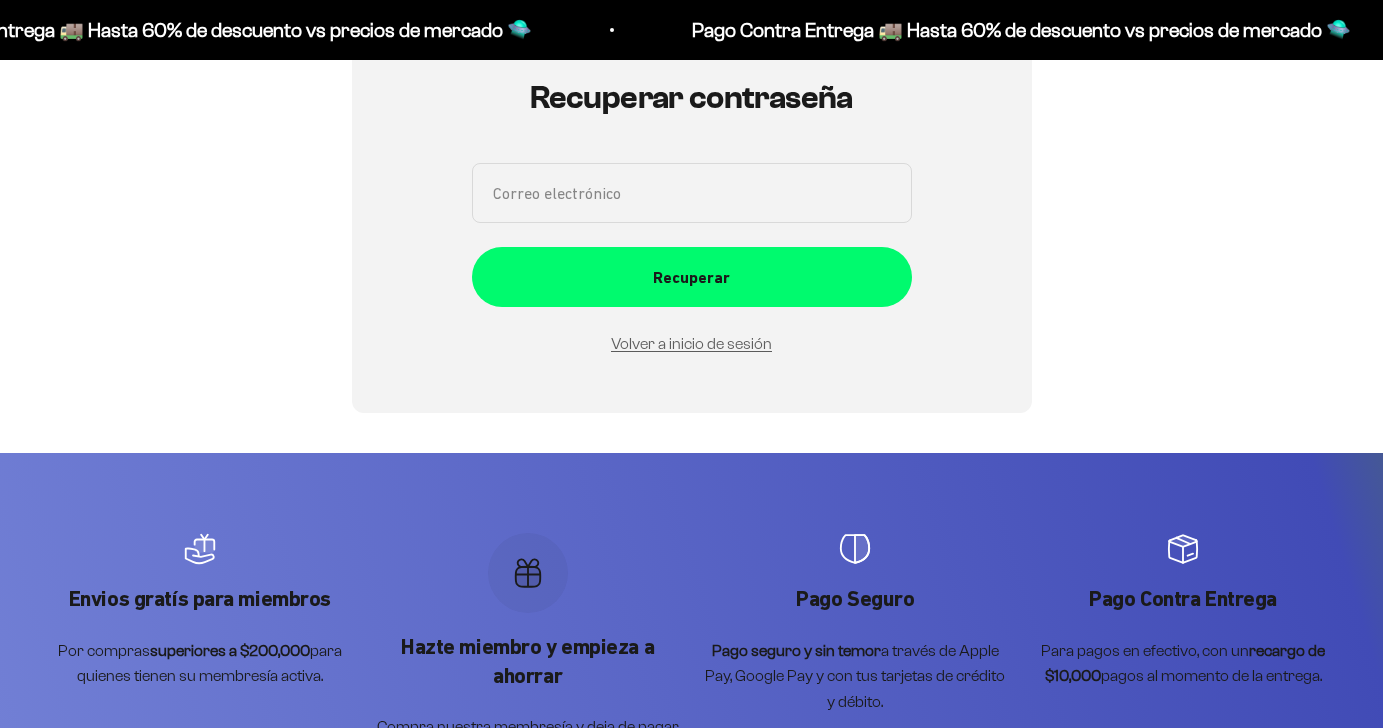 scroll, scrollTop: 225, scrollLeft: 0, axis: vertical 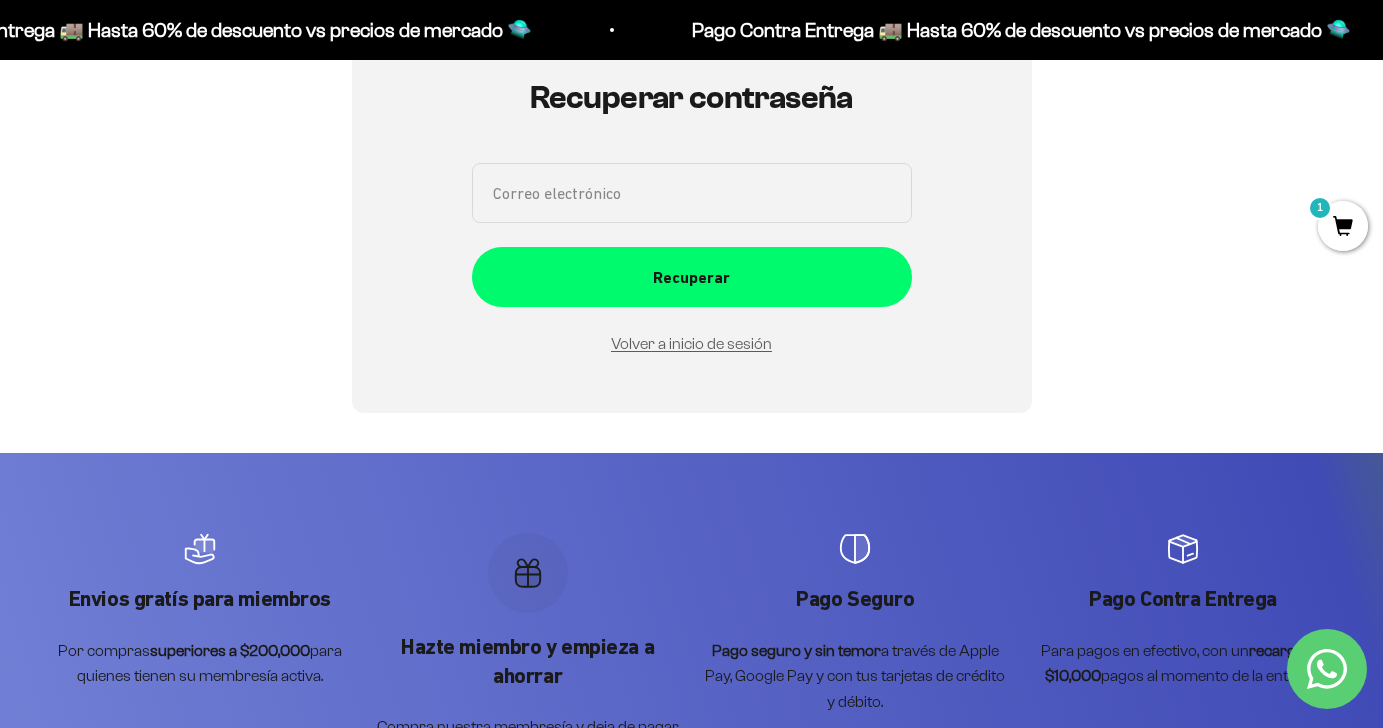 click on "Correo electrónico" at bounding box center (692, 193) 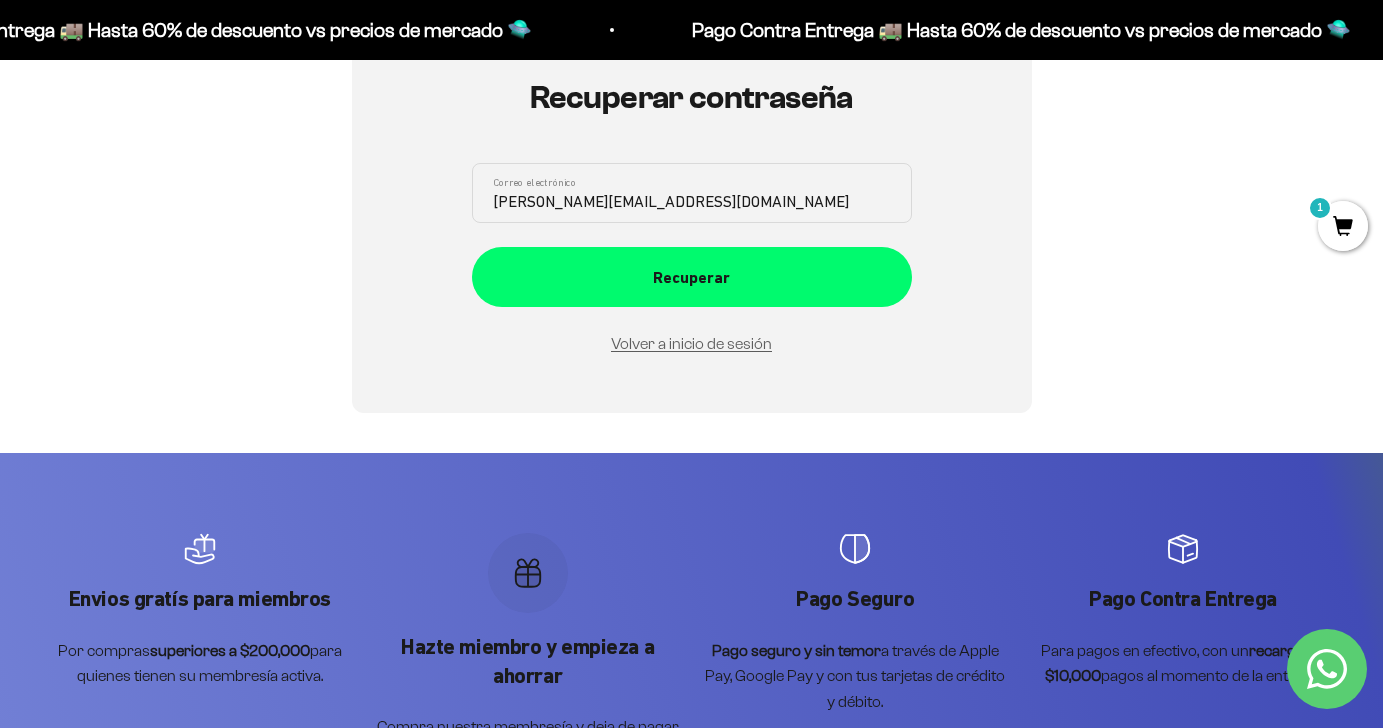 type on "lina.arroyave20@gmail.com" 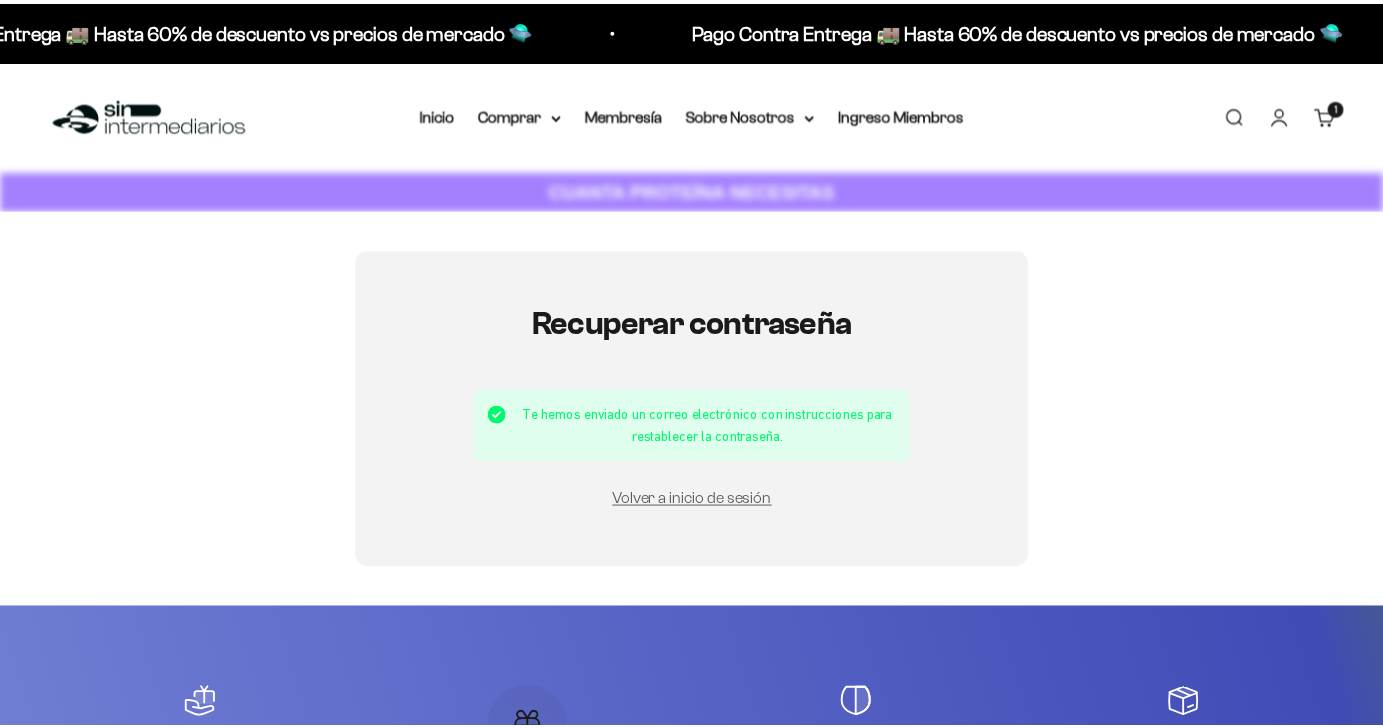 scroll, scrollTop: 0, scrollLeft: 0, axis: both 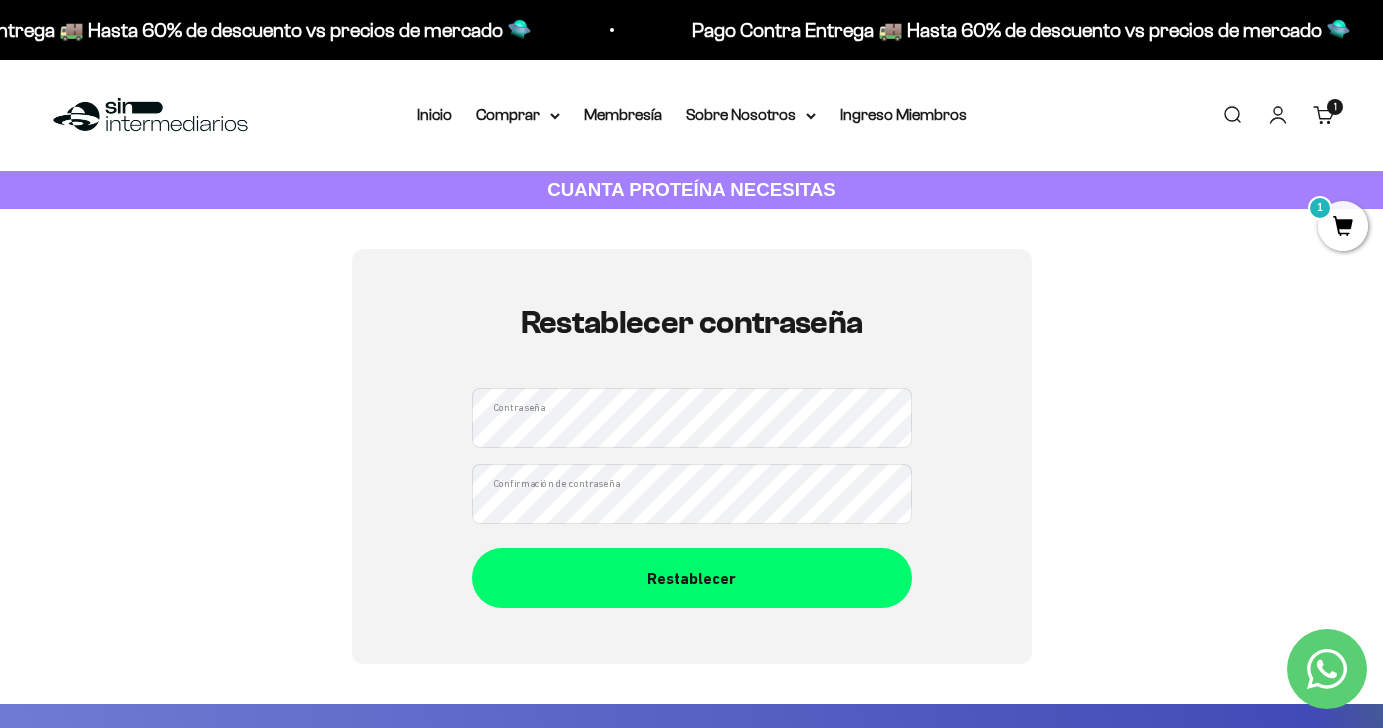 drag, startPoint x: 1027, startPoint y: 442, endPoint x: 935, endPoint y: 490, distance: 103.768974 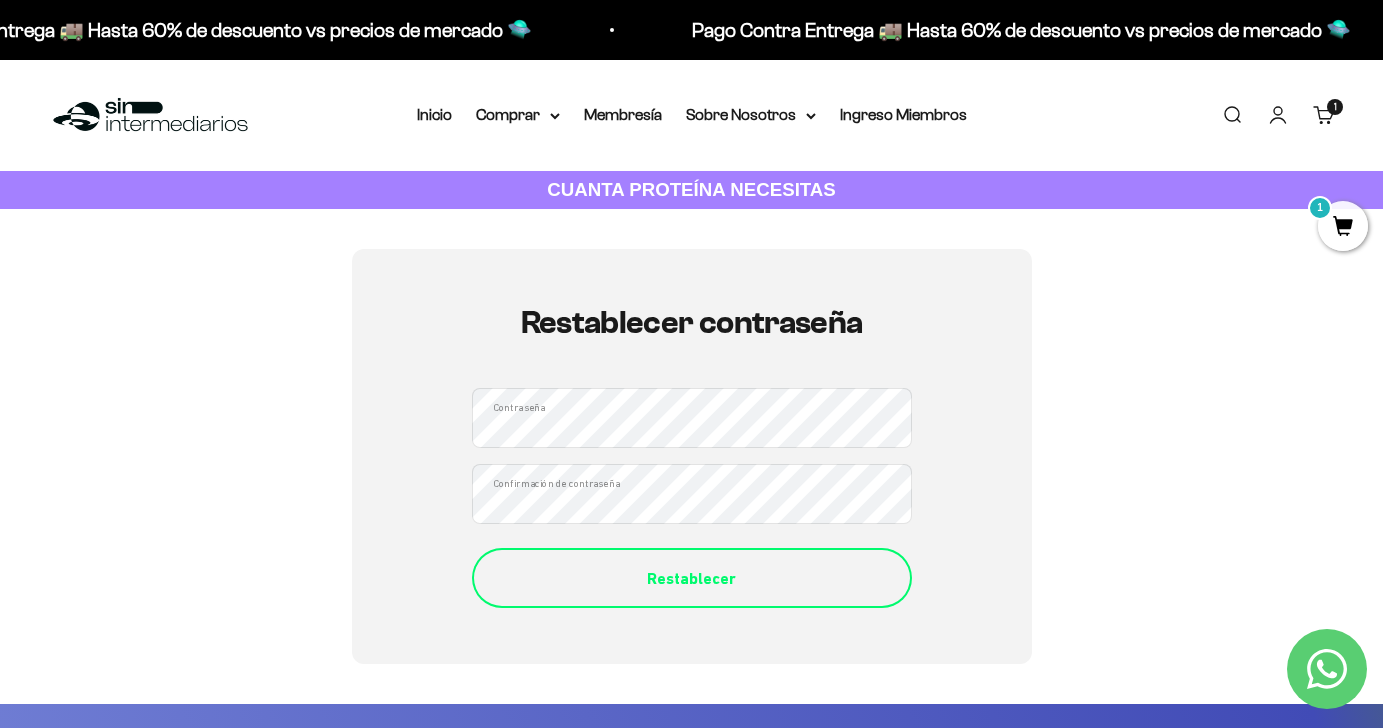 click on "Restablecer" at bounding box center [692, 579] 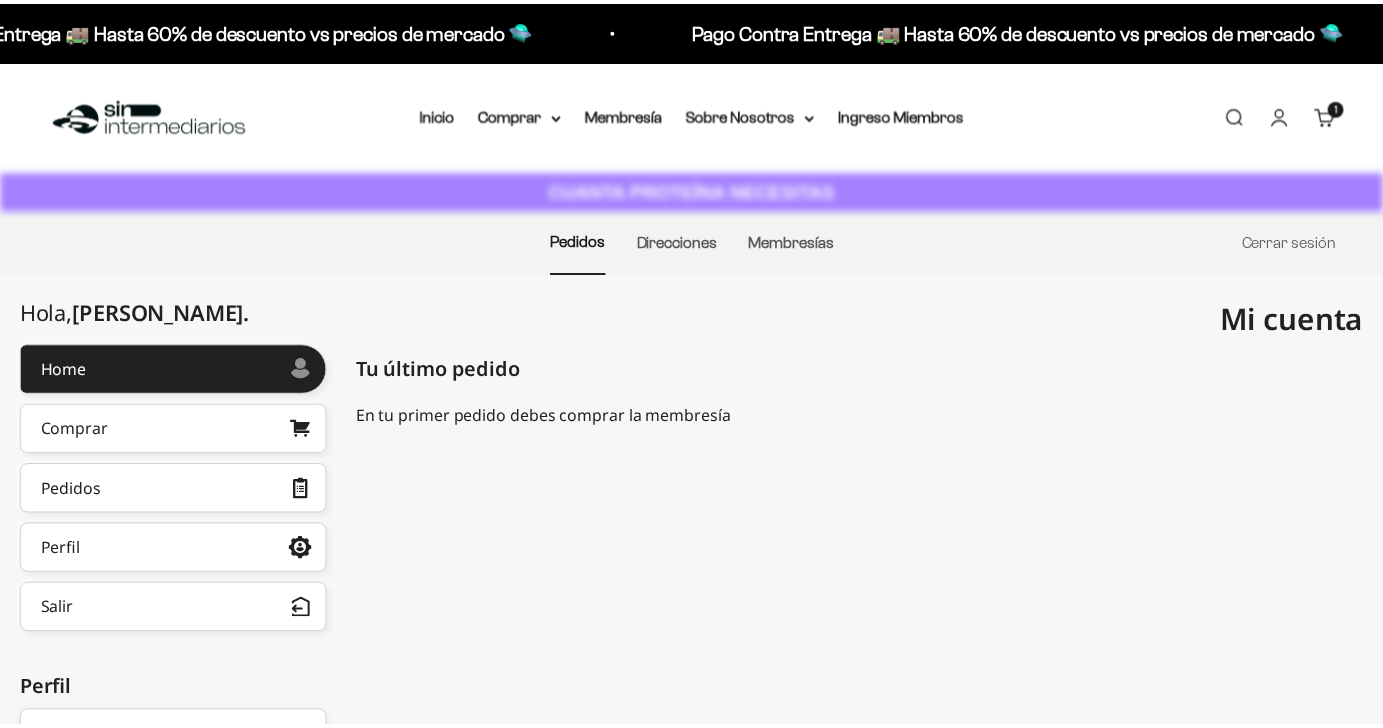 scroll, scrollTop: 0, scrollLeft: 0, axis: both 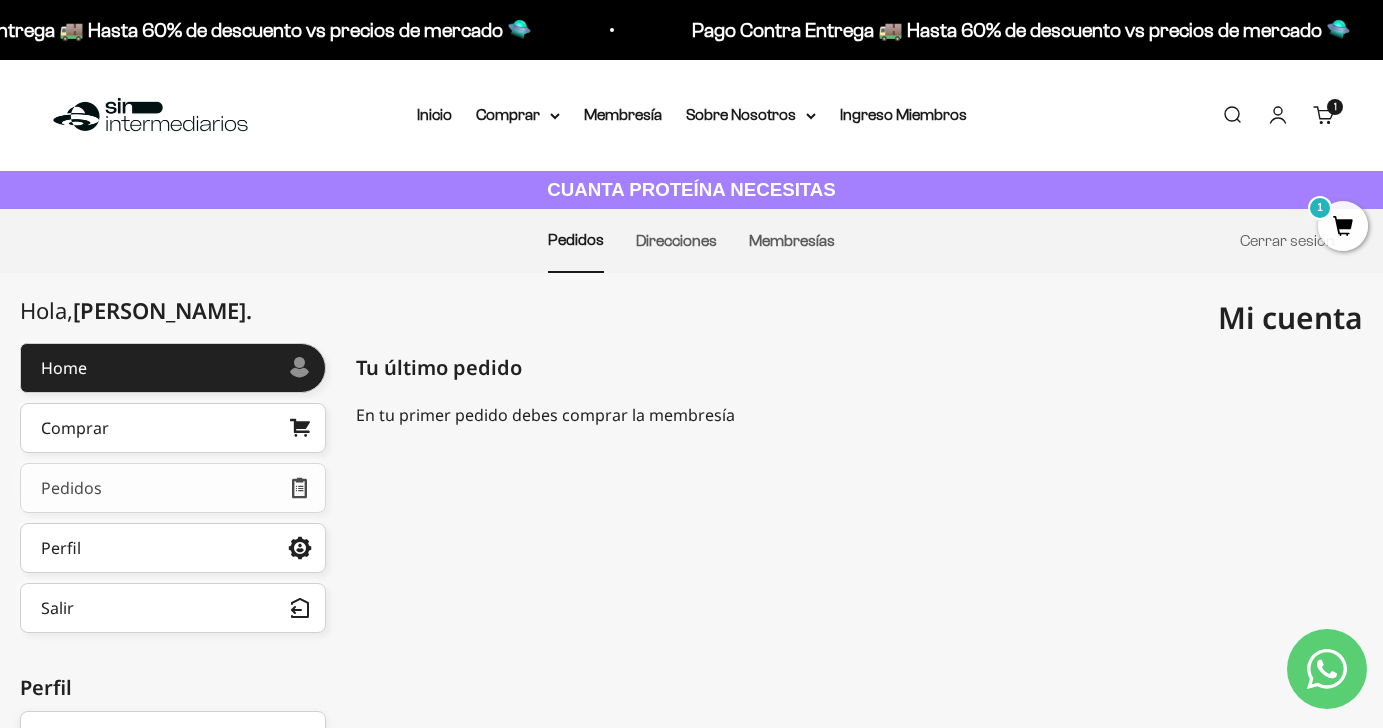 click on "Pedidos" at bounding box center (173, 488) 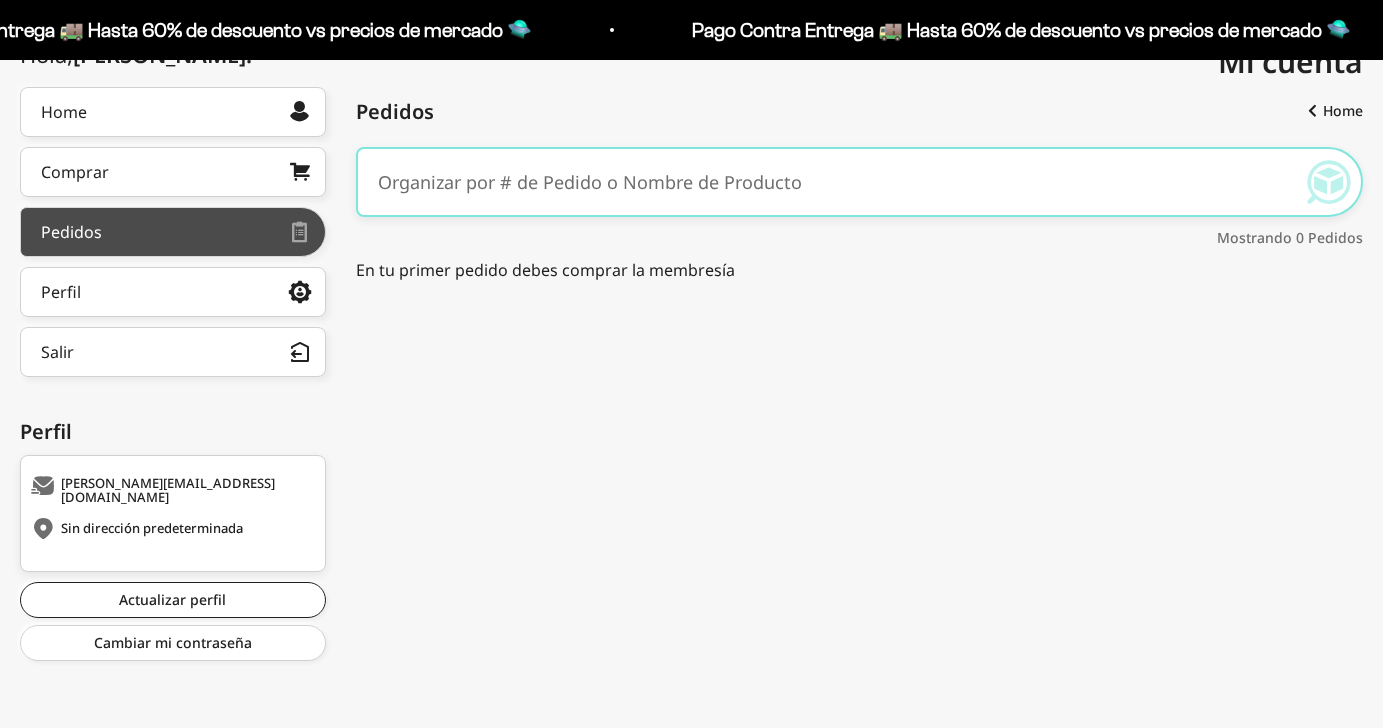scroll, scrollTop: 0, scrollLeft: 0, axis: both 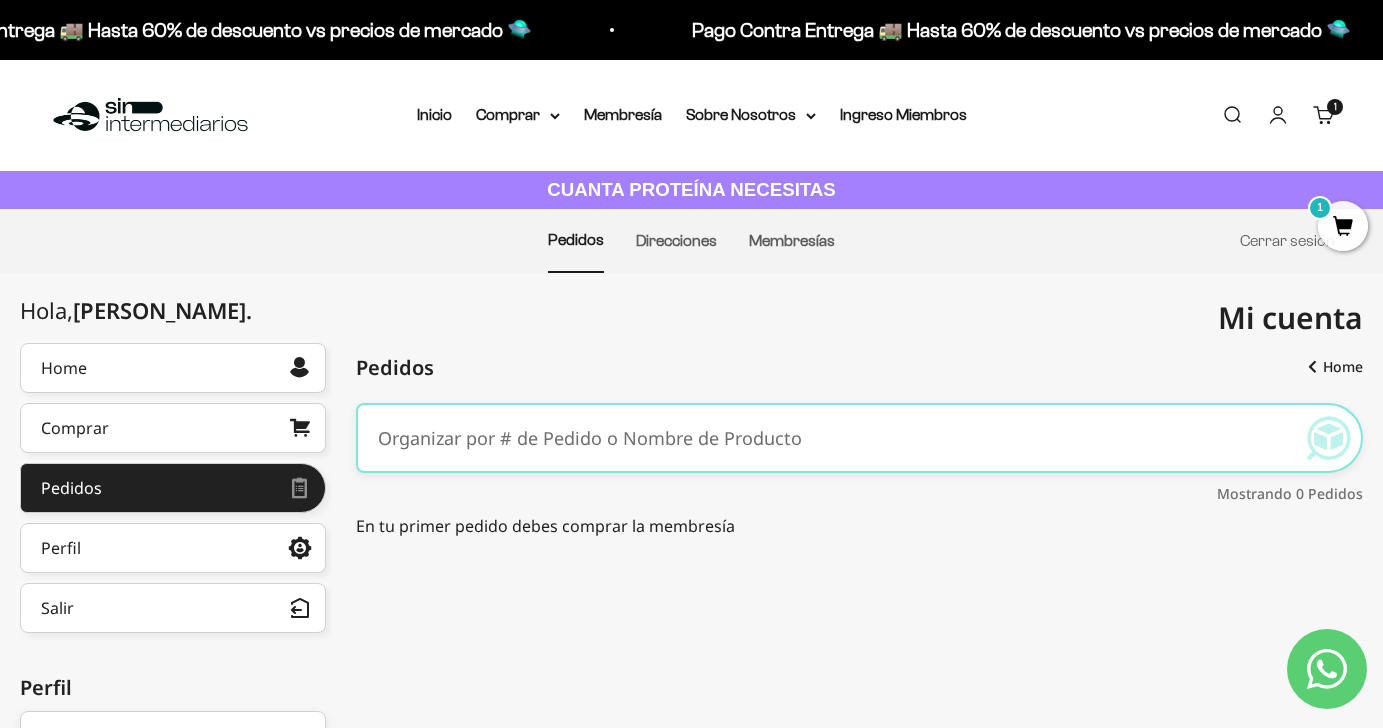 click on "1" at bounding box center (1343, 226) 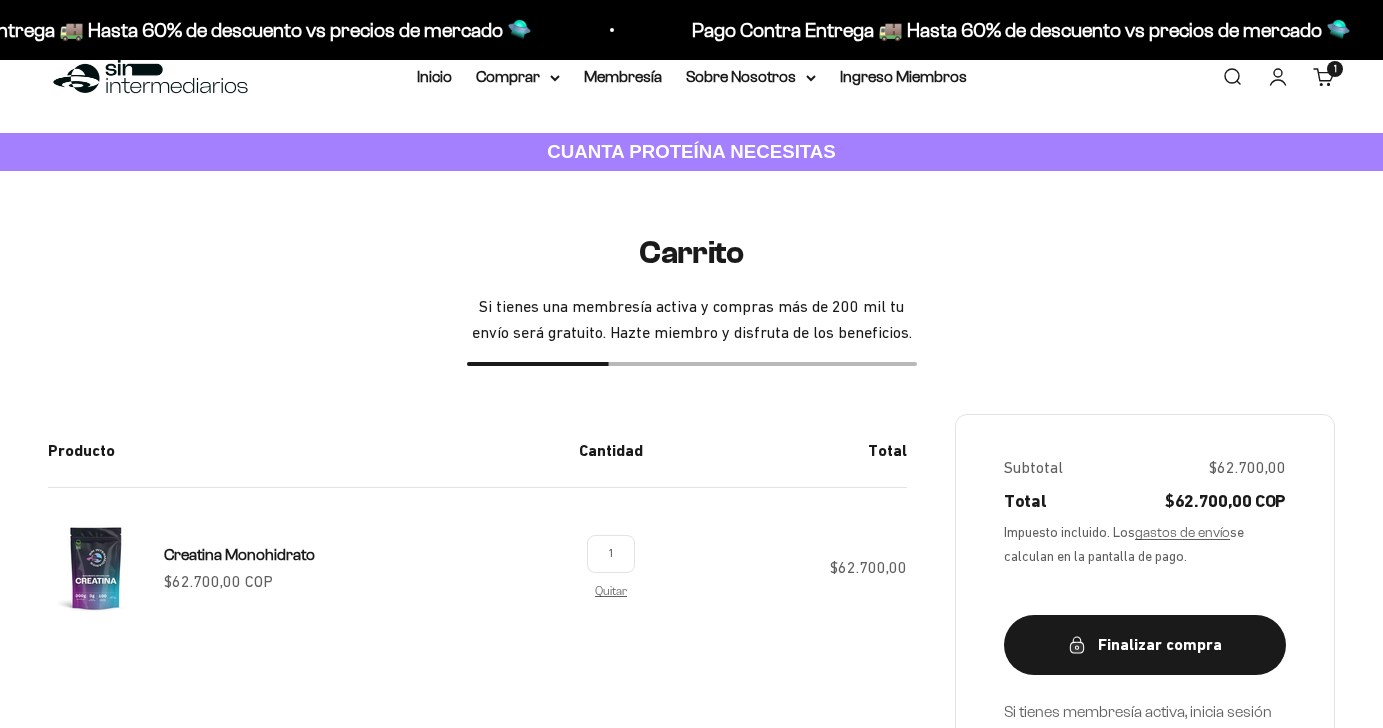 scroll, scrollTop: 187, scrollLeft: 0, axis: vertical 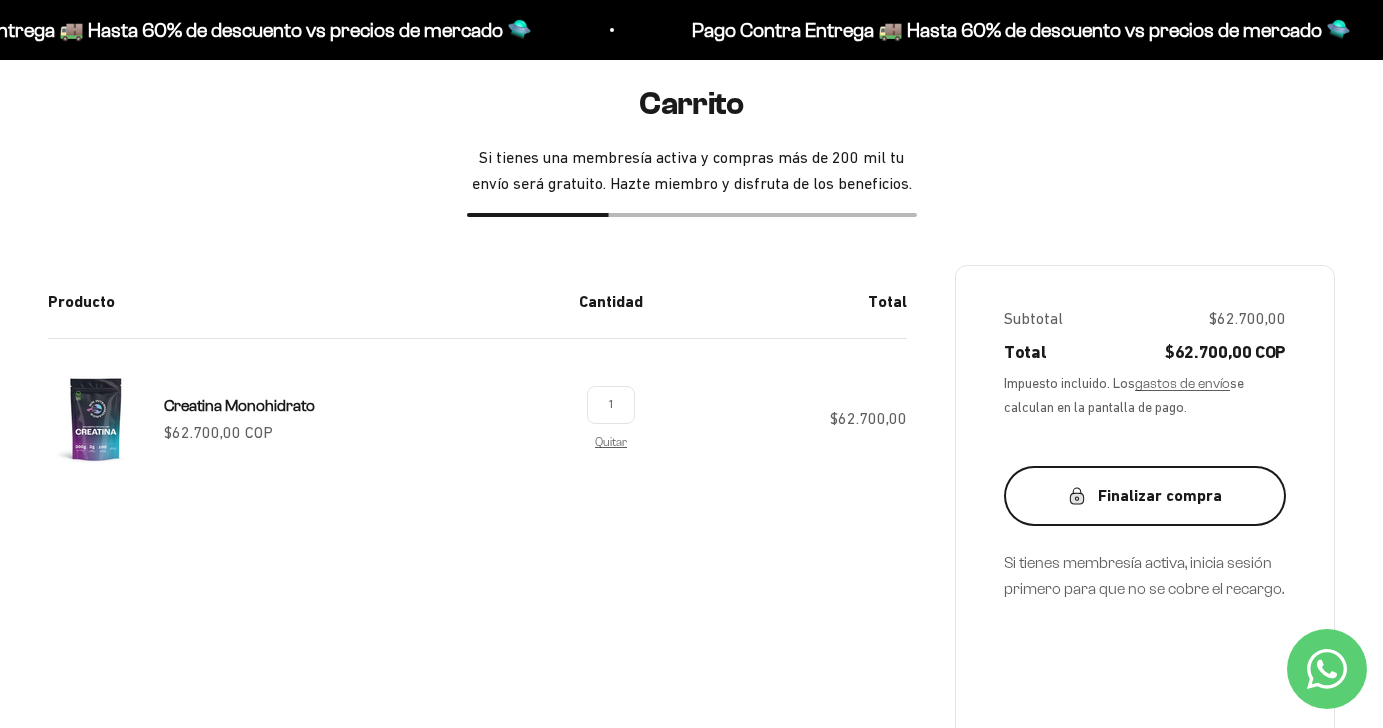 click 